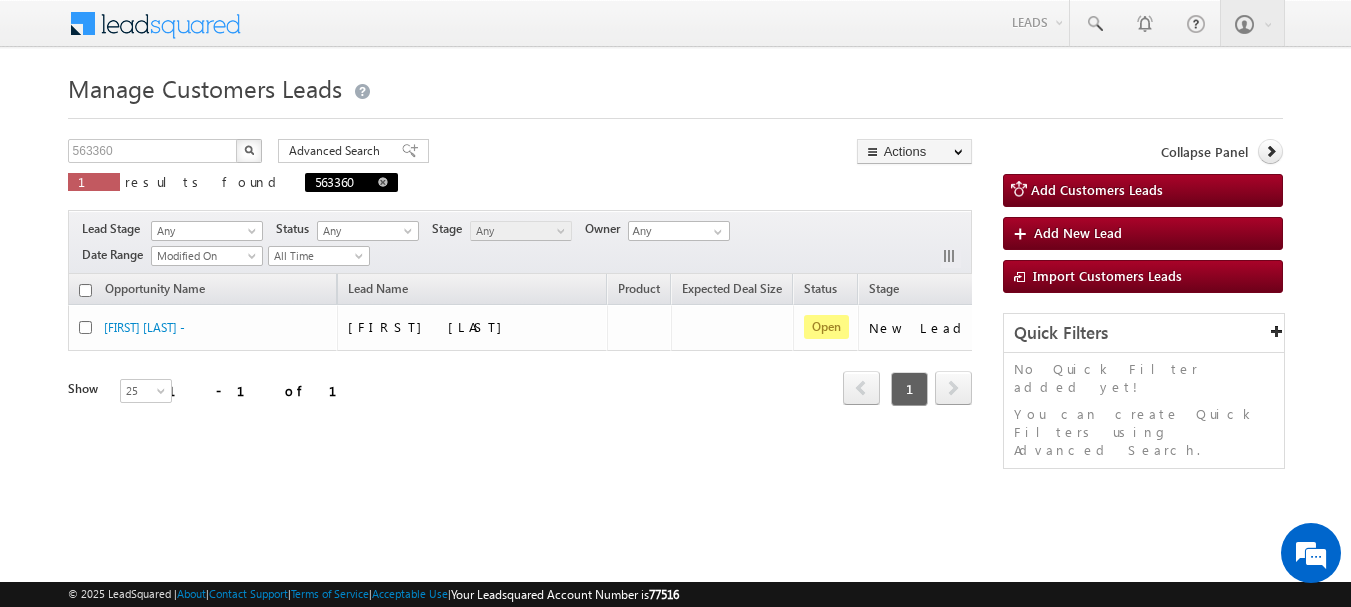 scroll, scrollTop: 0, scrollLeft: 0, axis: both 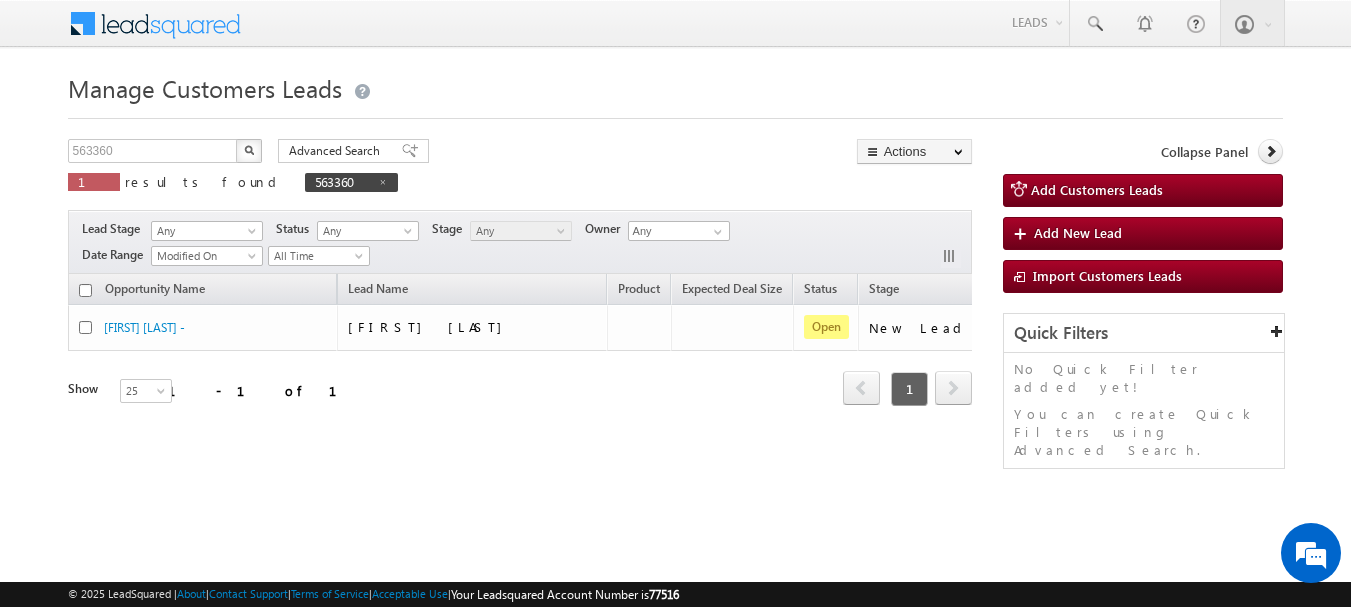 type on "Search Customers Leads" 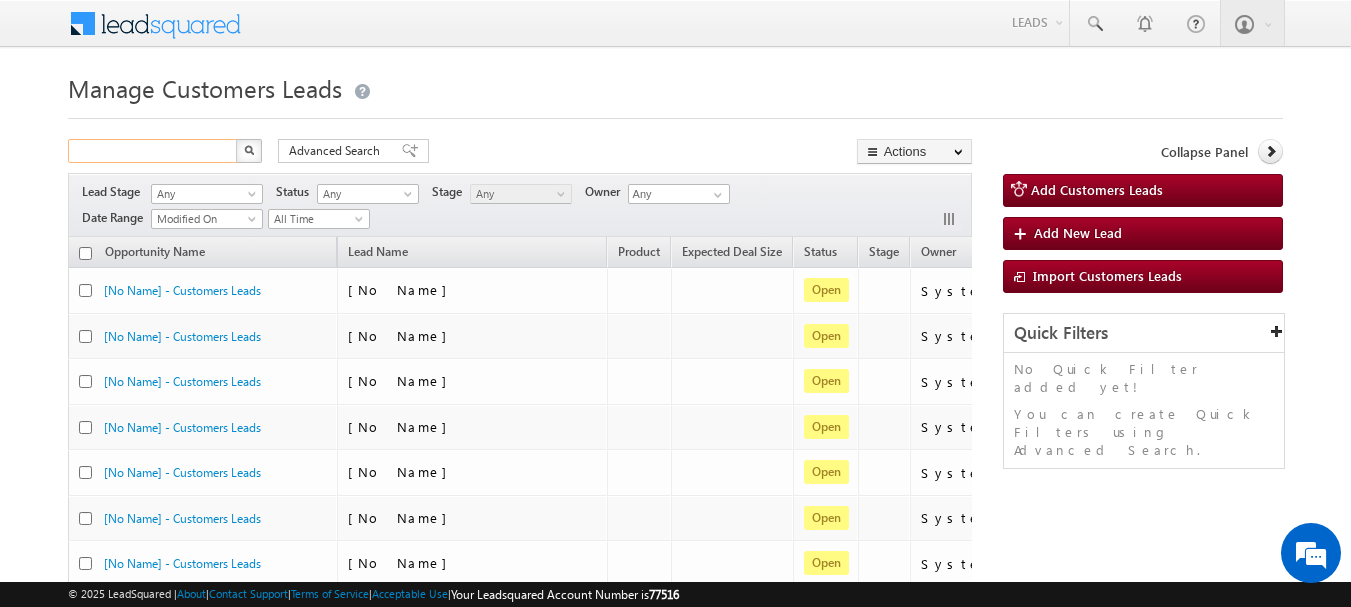 click at bounding box center (153, 151) 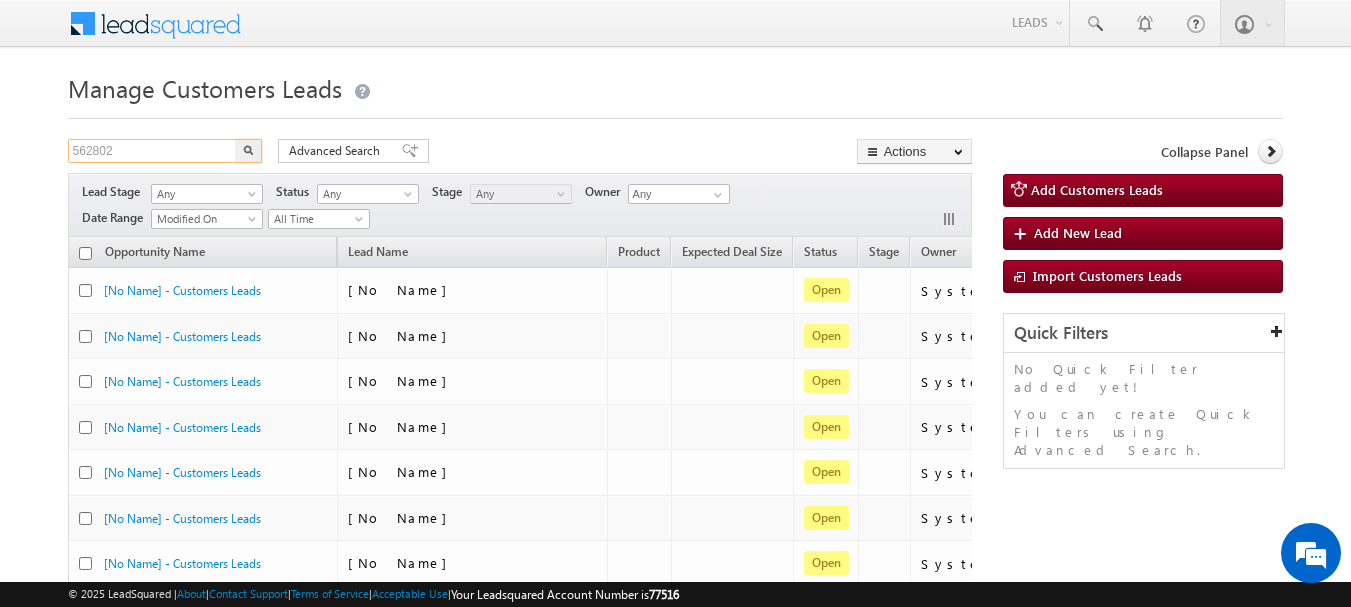 type on "562802" 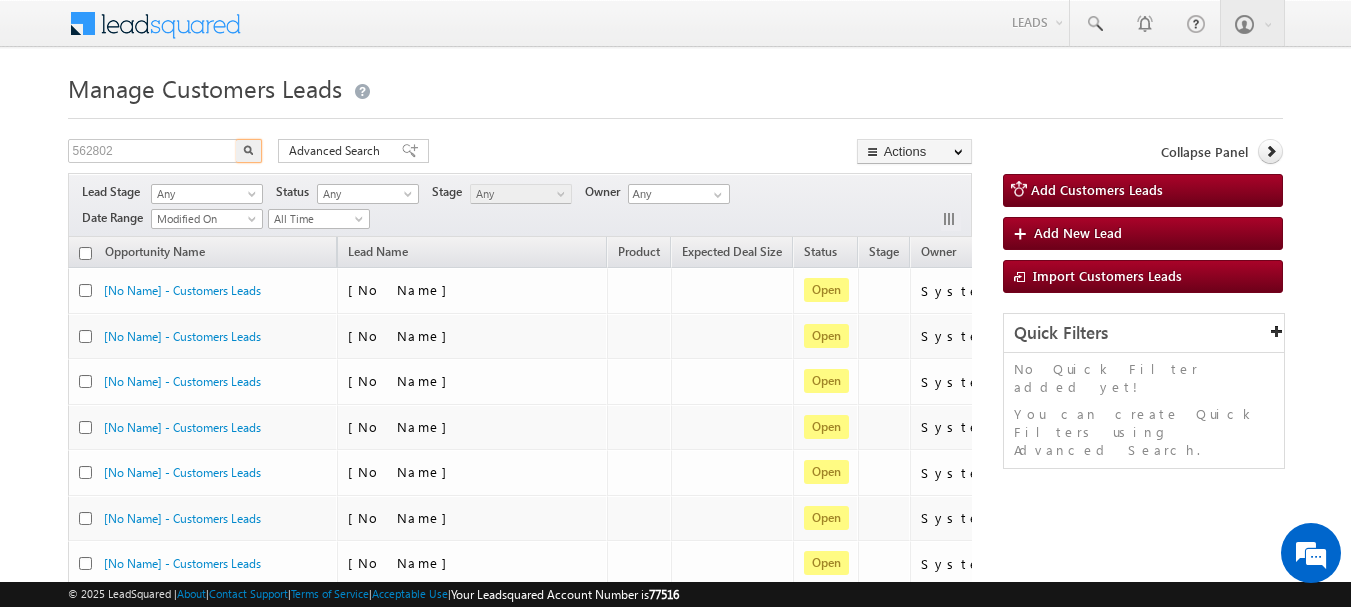 click at bounding box center (249, 151) 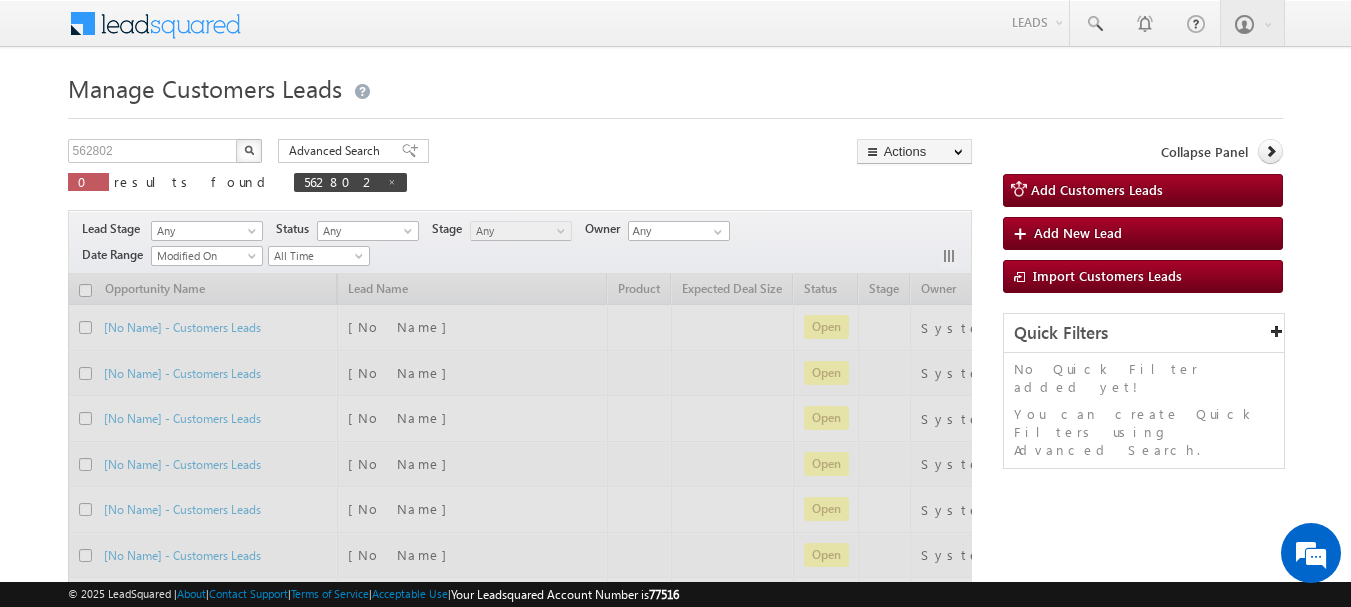 type 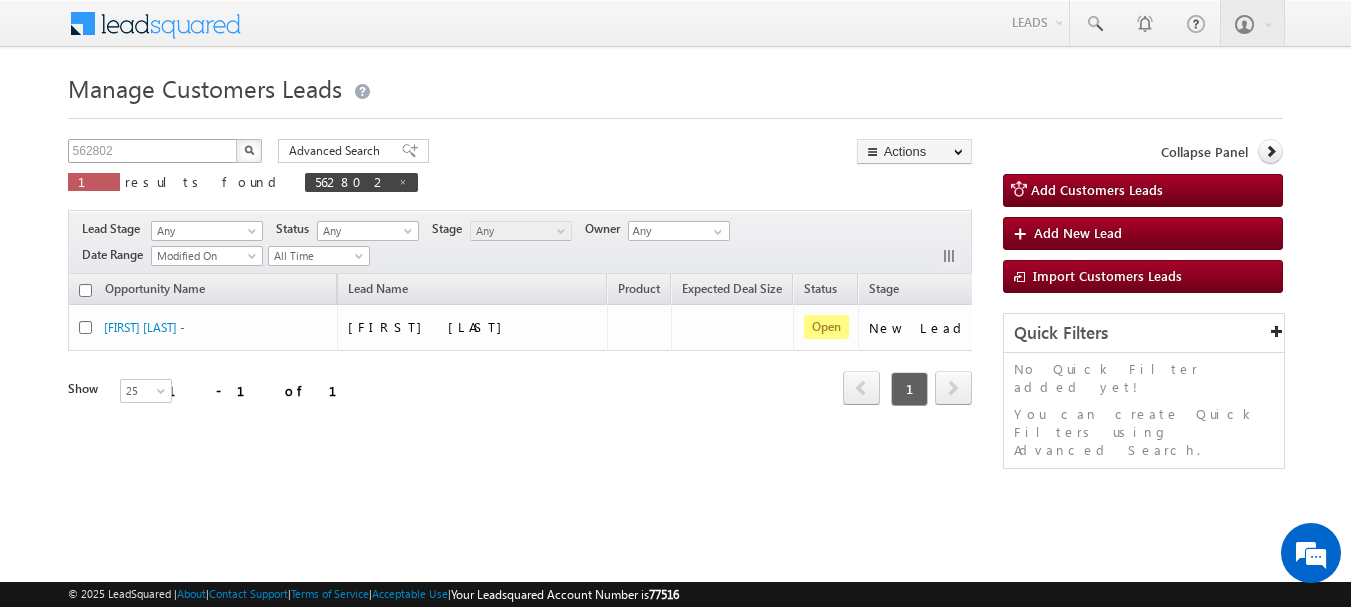 drag, startPoint x: 250, startPoint y: 180, endPoint x: 180, endPoint y: 160, distance: 72.8011 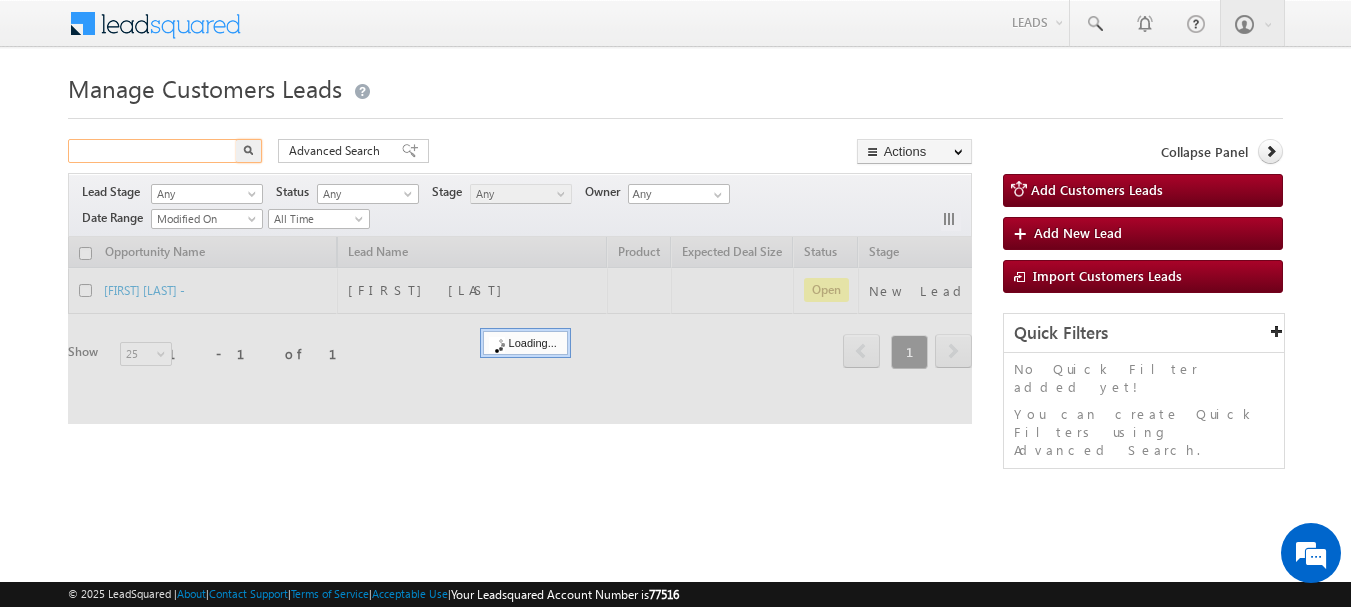 click at bounding box center (153, 151) 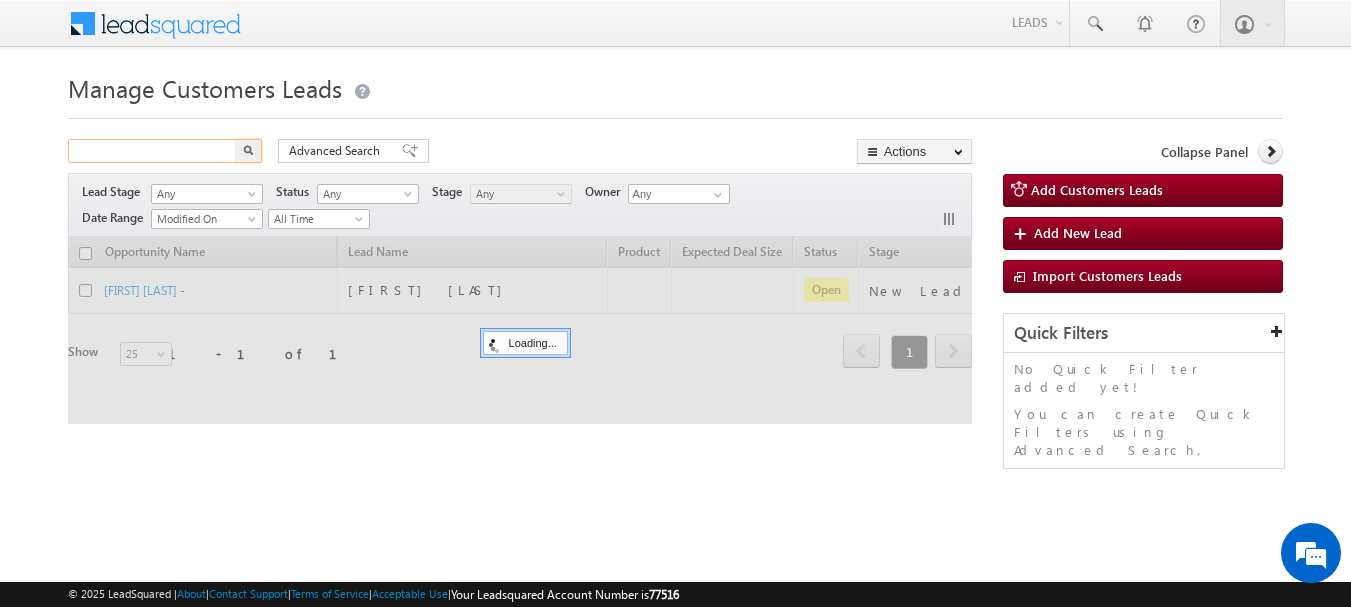paste on "563108" 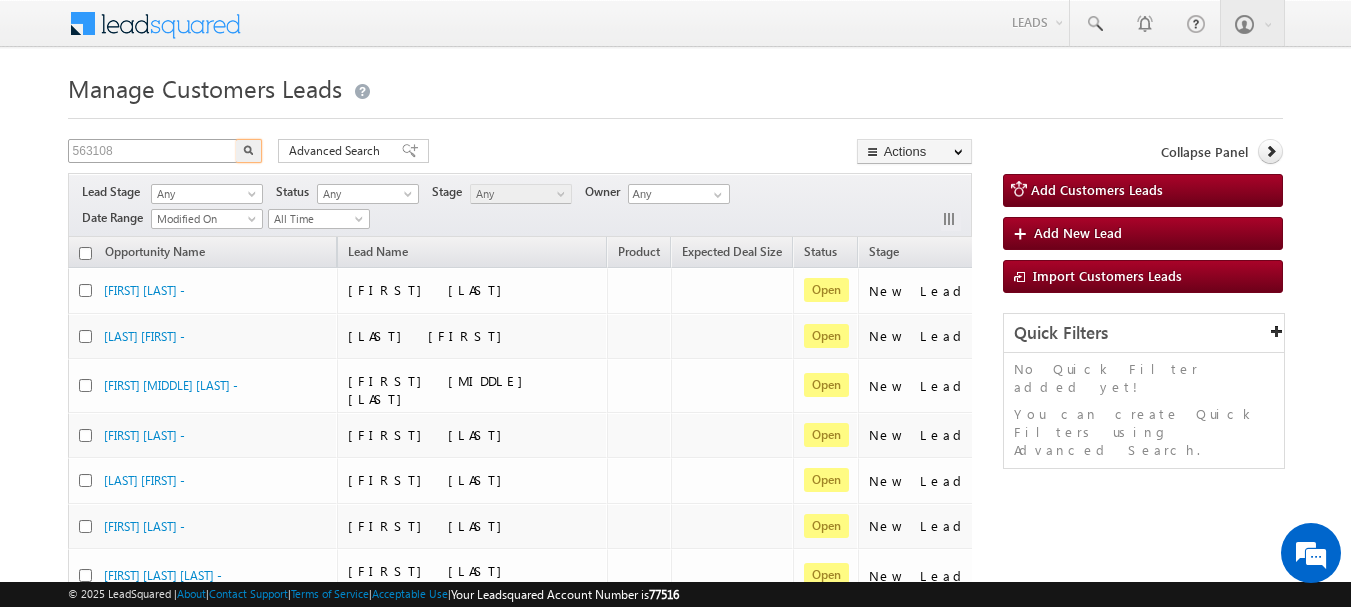click at bounding box center (249, 151) 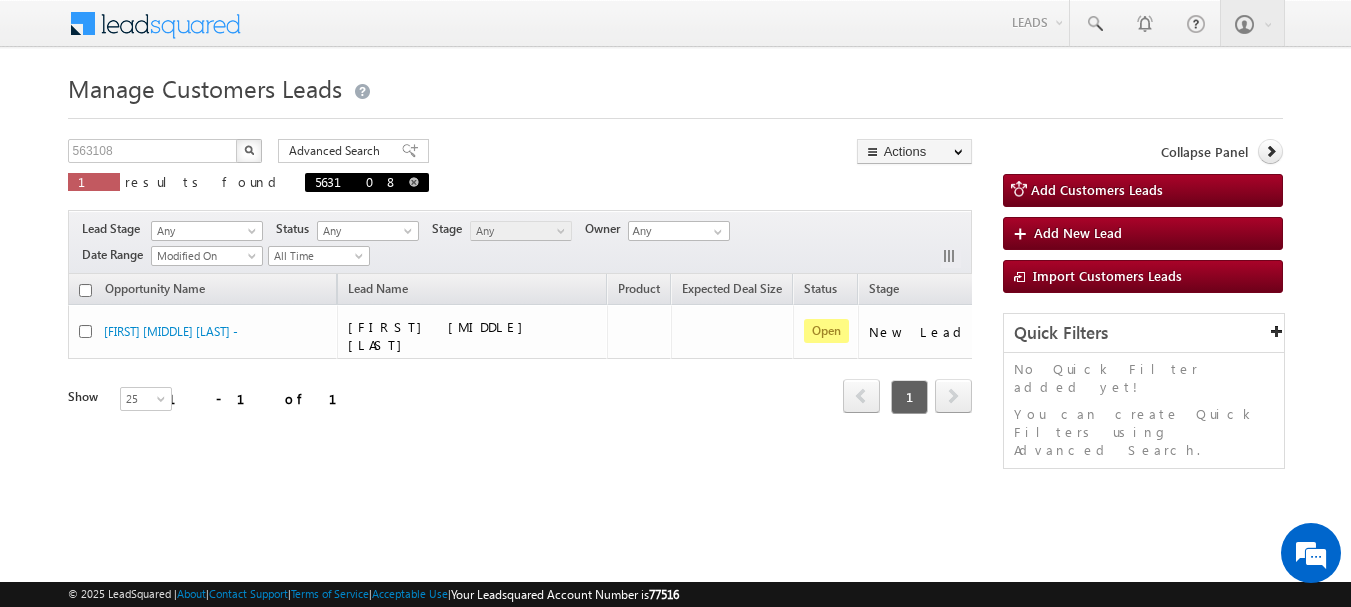 click at bounding box center [414, 182] 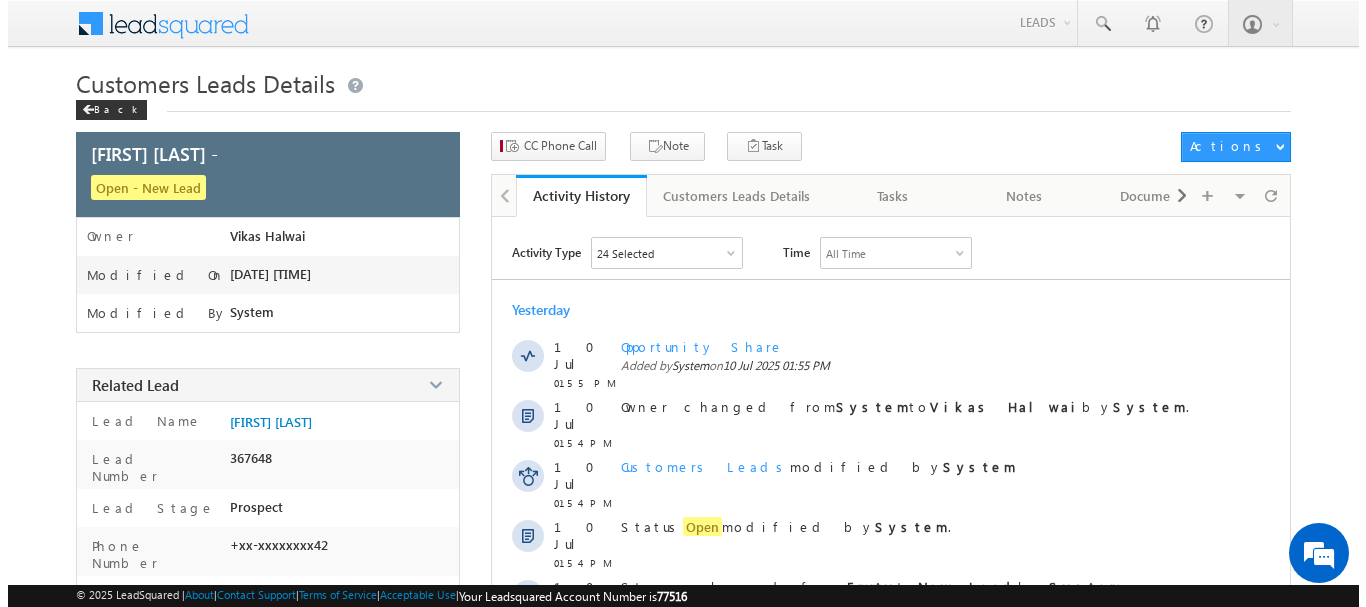 scroll, scrollTop: 0, scrollLeft: 0, axis: both 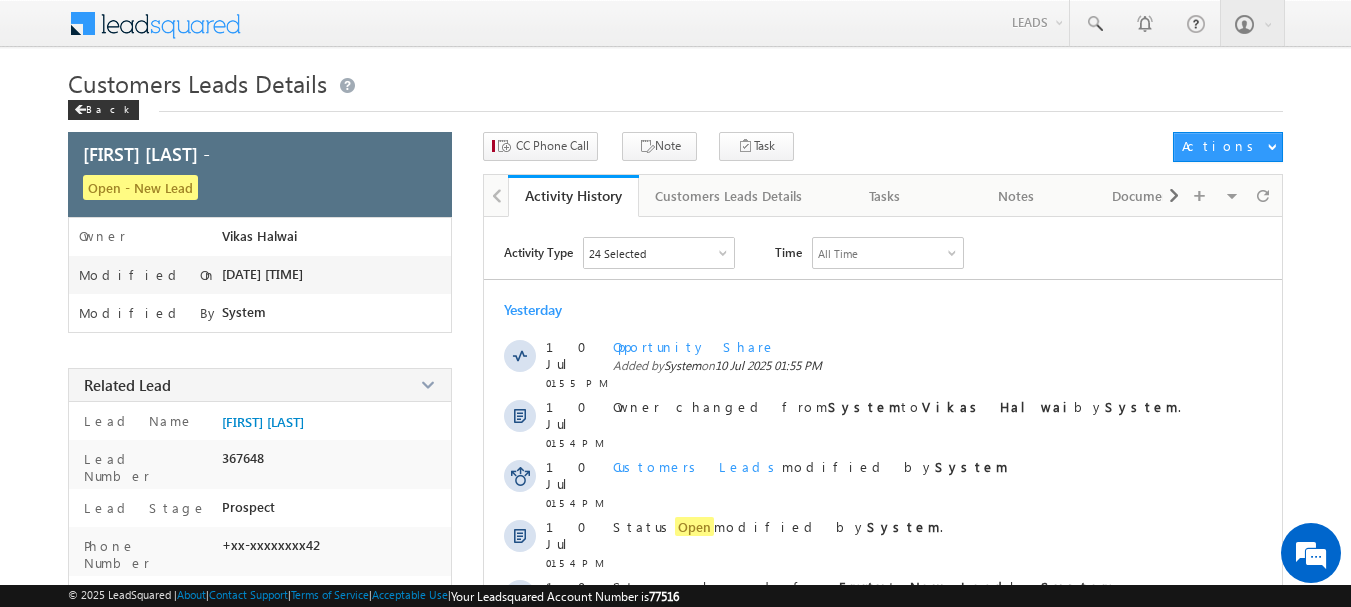 click on "CC Phone Call
Note
Task
Actions Automation   Report" at bounding box center (883, 153) 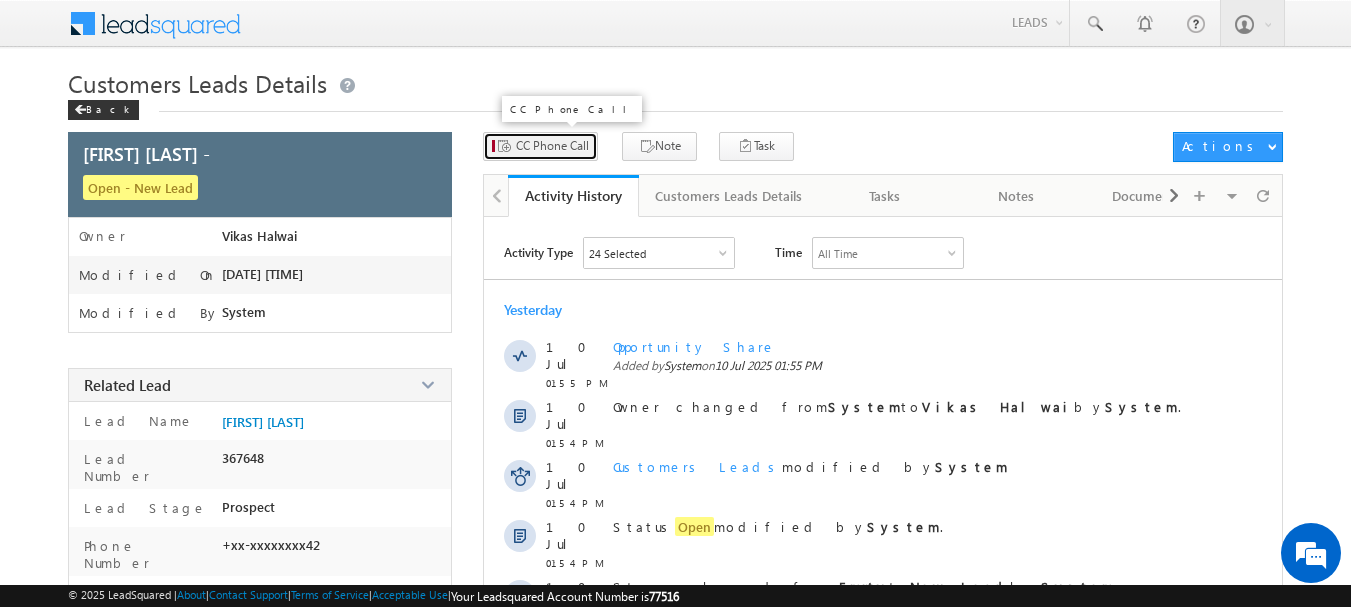 click on "CC Phone Call" at bounding box center [552, 146] 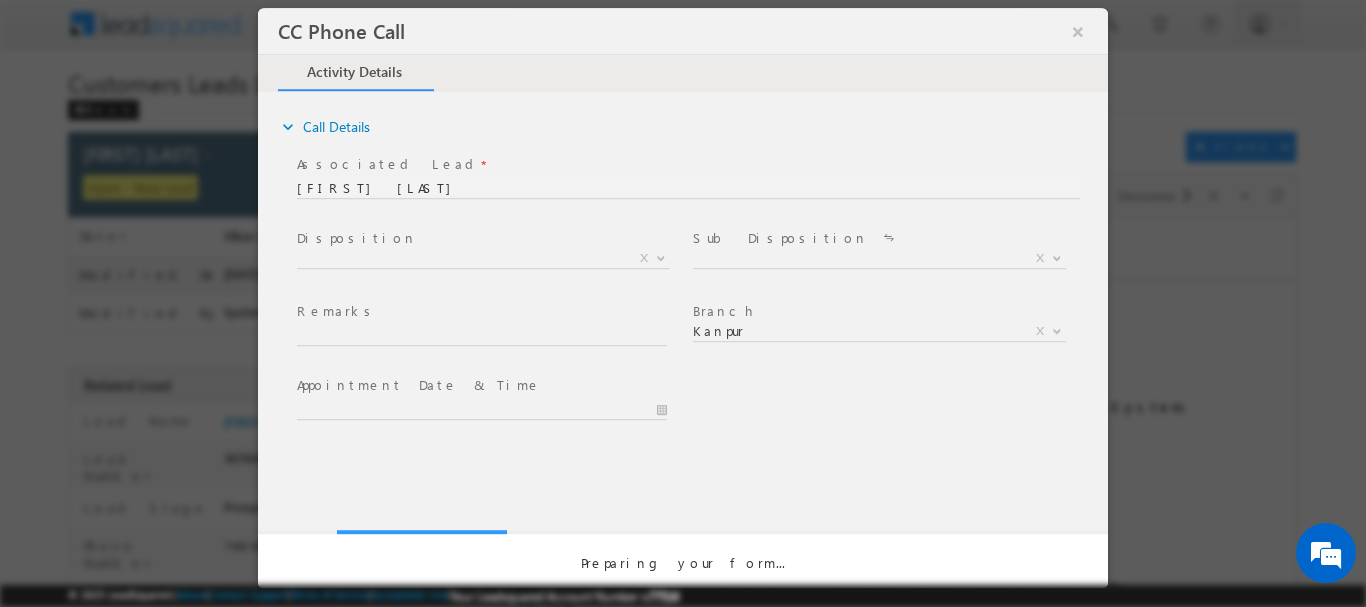 scroll, scrollTop: 0, scrollLeft: 0, axis: both 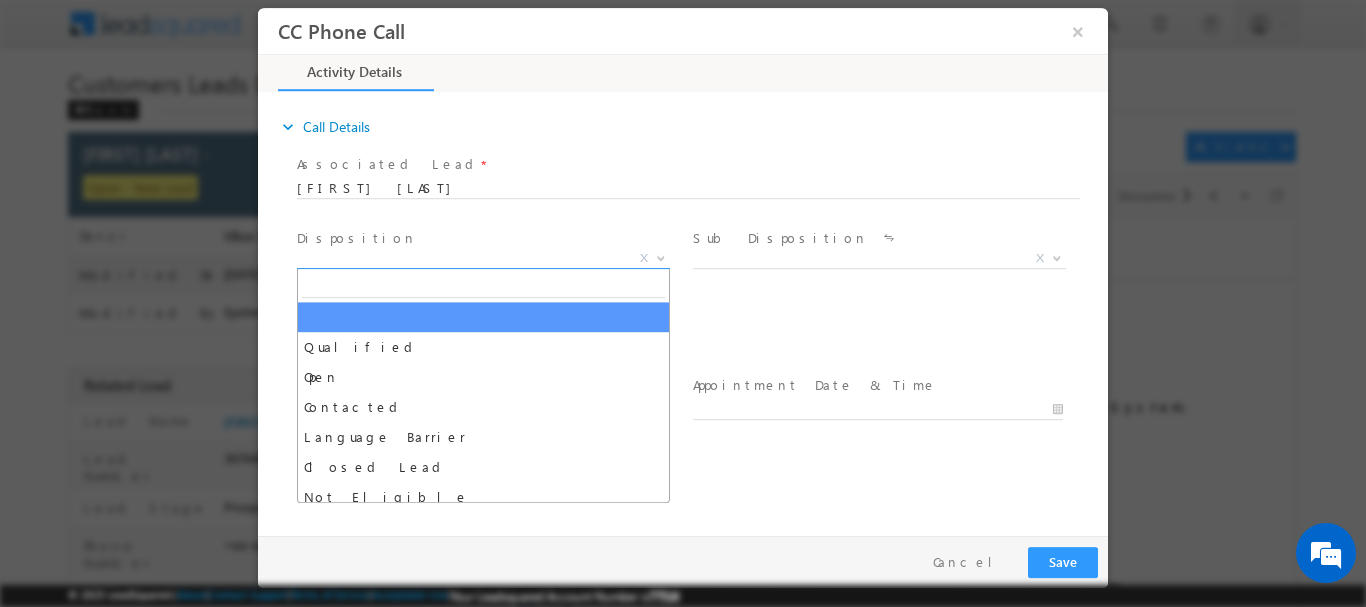 click on "X" at bounding box center [483, 258] 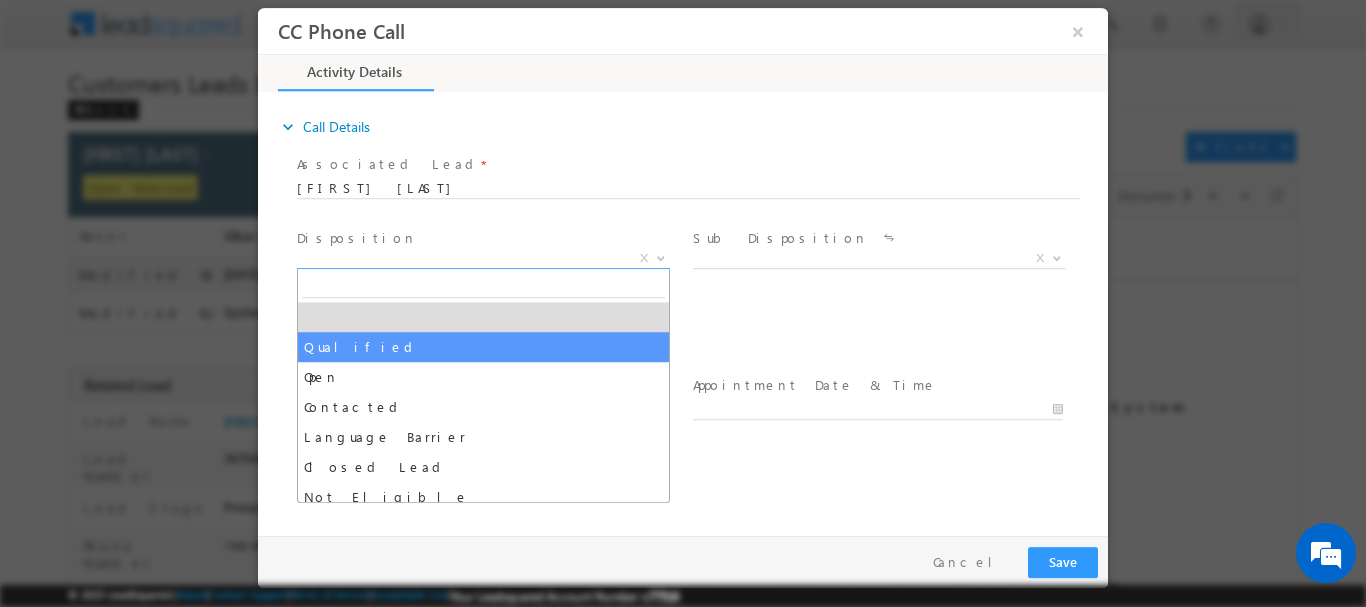 select on "Qualified" 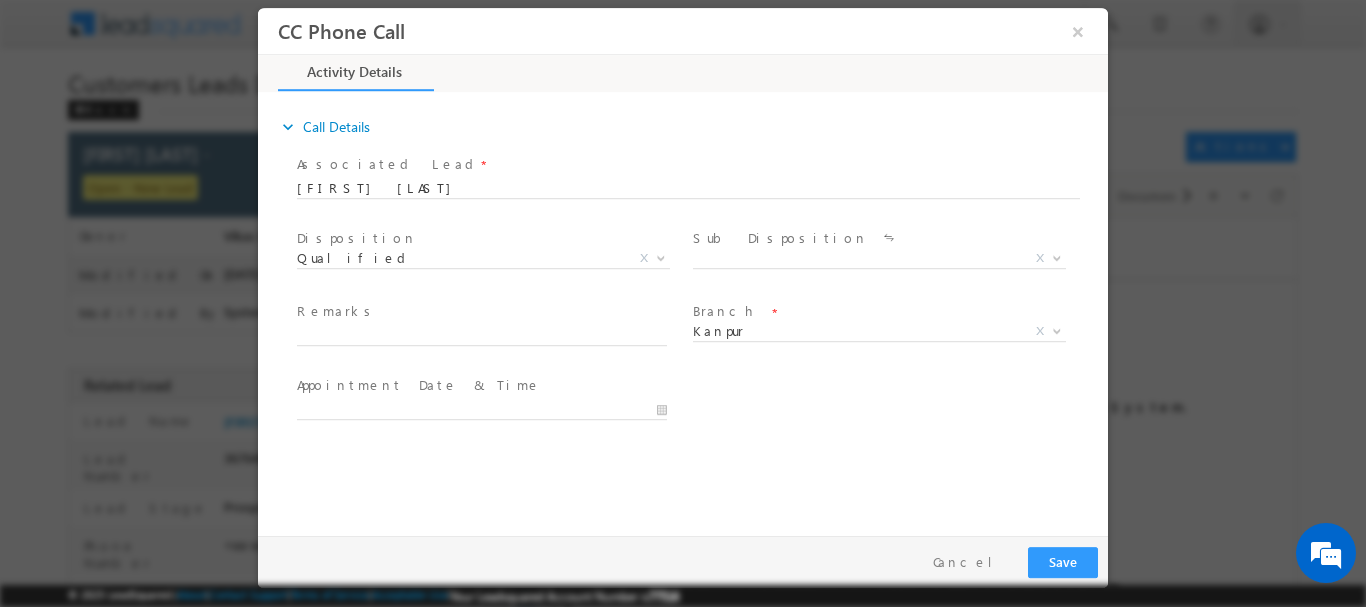 click on "Sale Marked X" at bounding box center (887, 261) 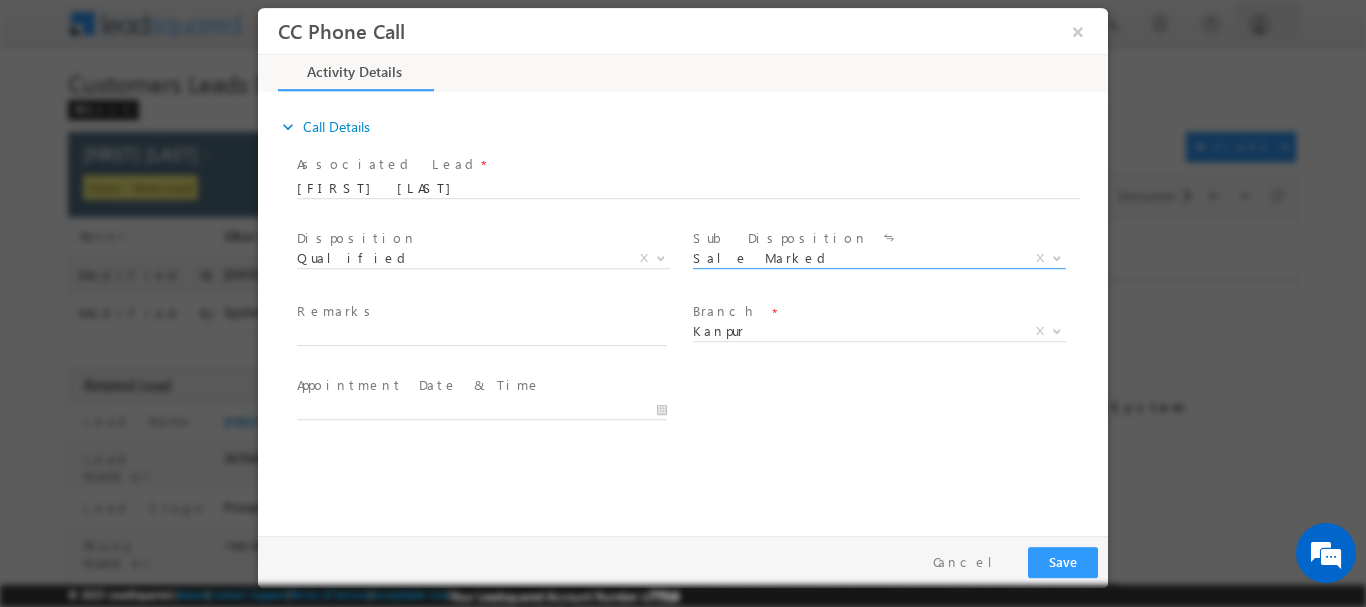 select on "Sale Marked" 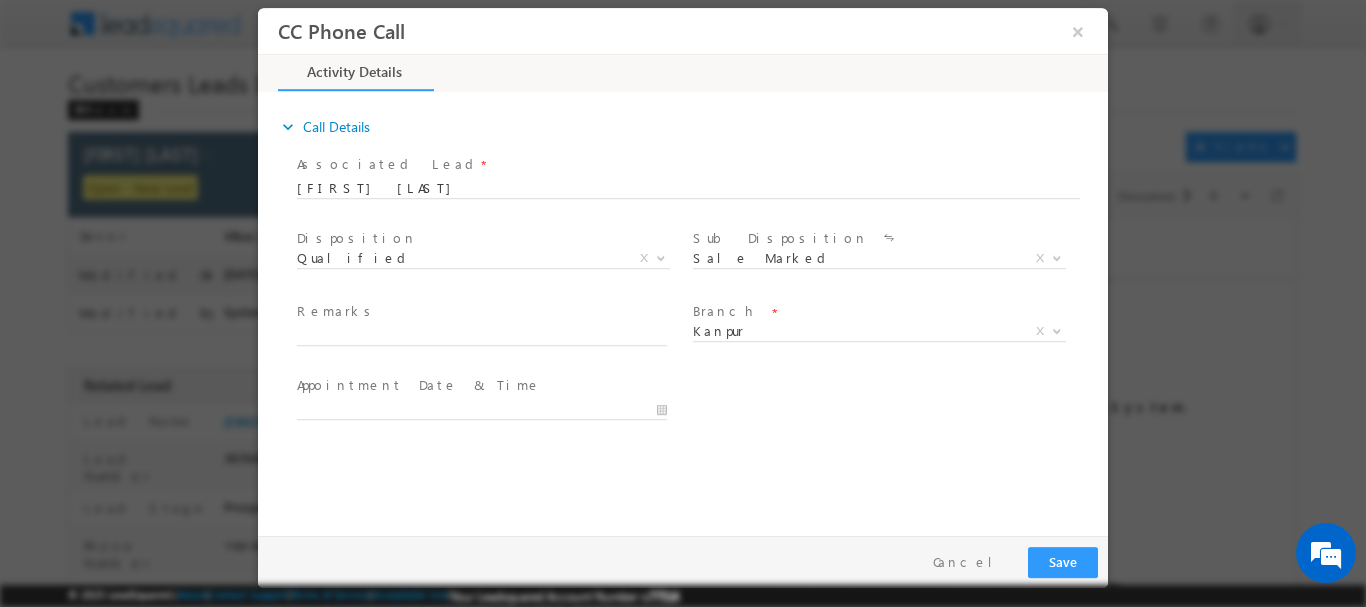 click on "Remarks
*" at bounding box center [481, 312] 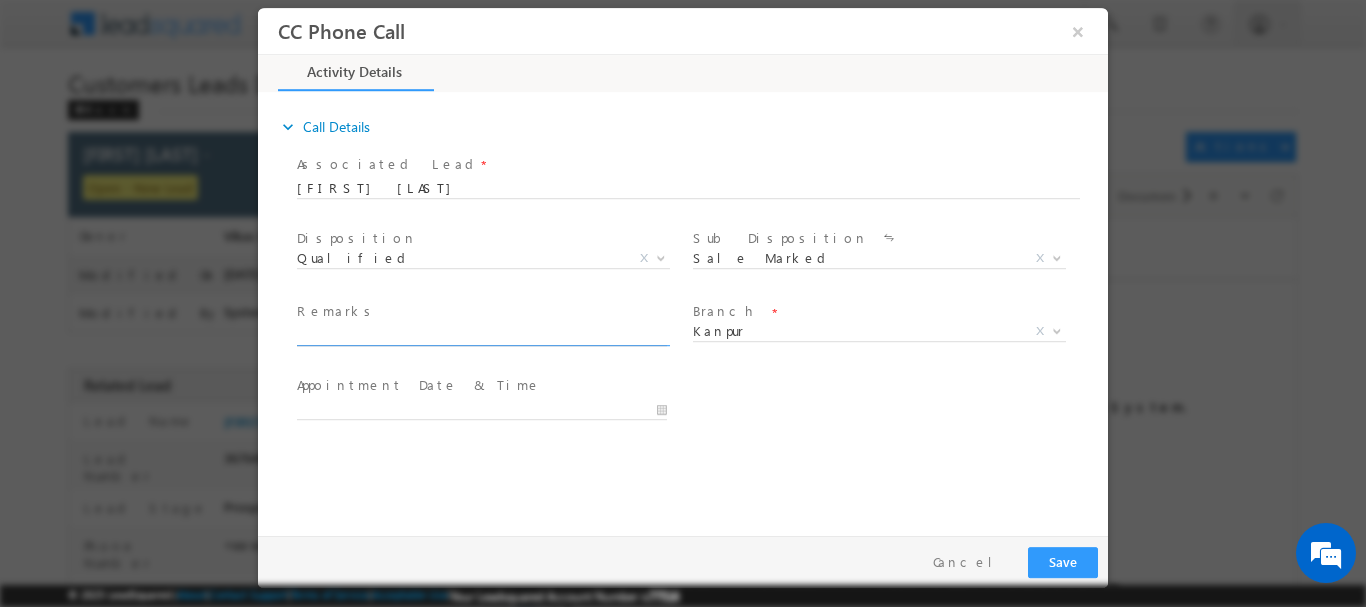 click at bounding box center (482, 335) 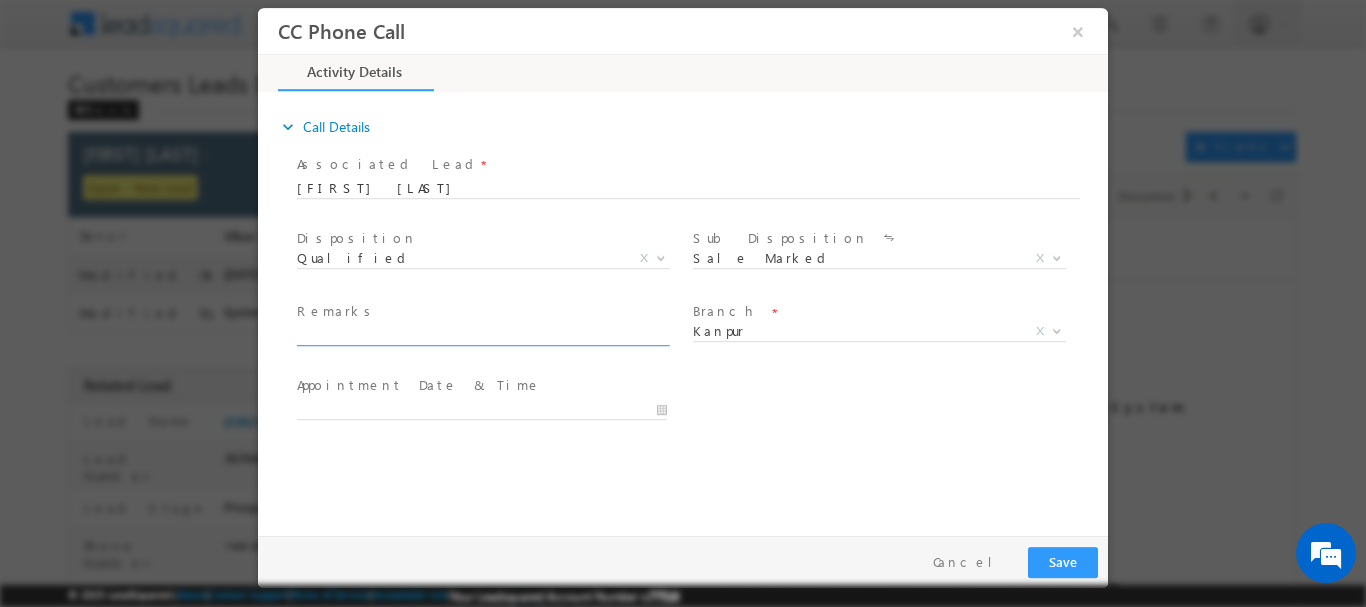 scroll, scrollTop: 0, scrollLeft: 0, axis: both 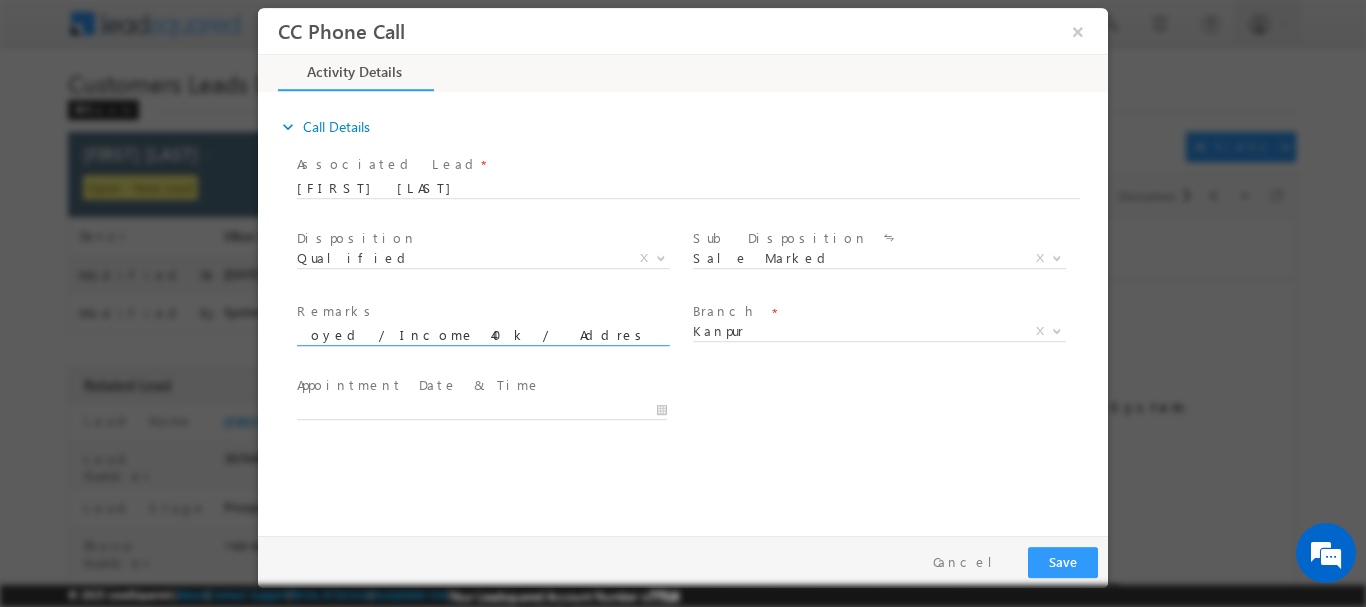 type on "Amit Singh / Renovation  / 5 lakh  / Self Employed / Income 40k /  Address  Sayyed Nagar-Ramlala Road, Dwivedi Nagar, Rawatpur Gaon, Kanpur, Uttar Pradesh 208019" 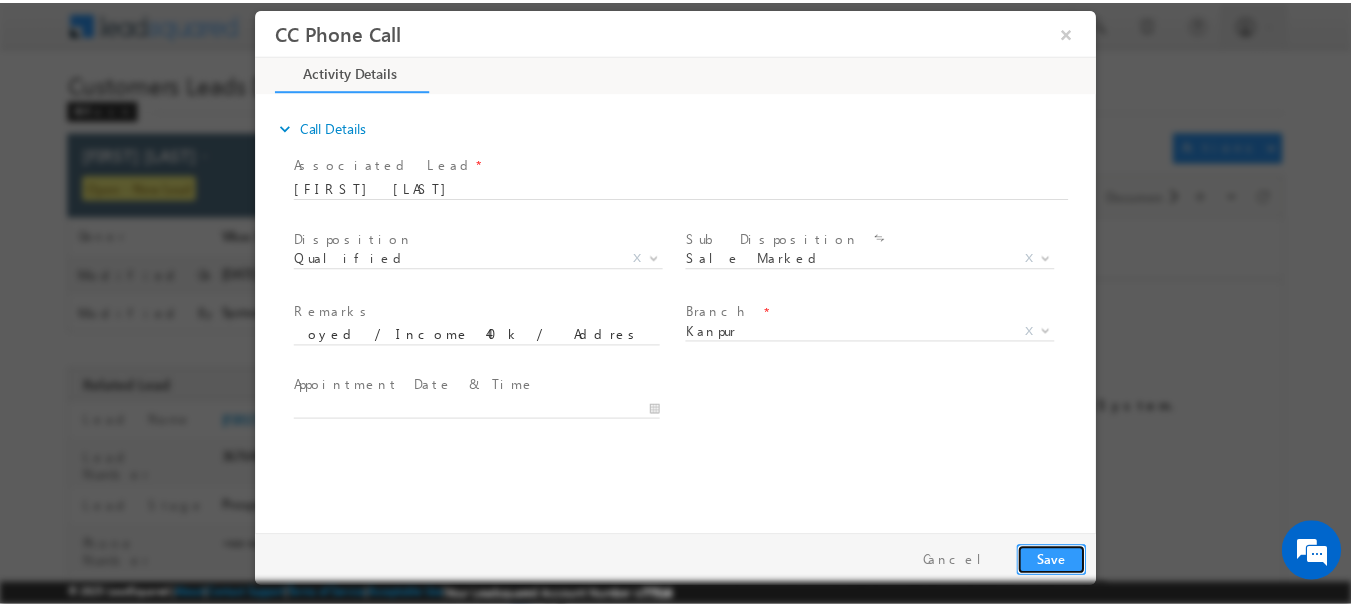 scroll, scrollTop: 0, scrollLeft: 0, axis: both 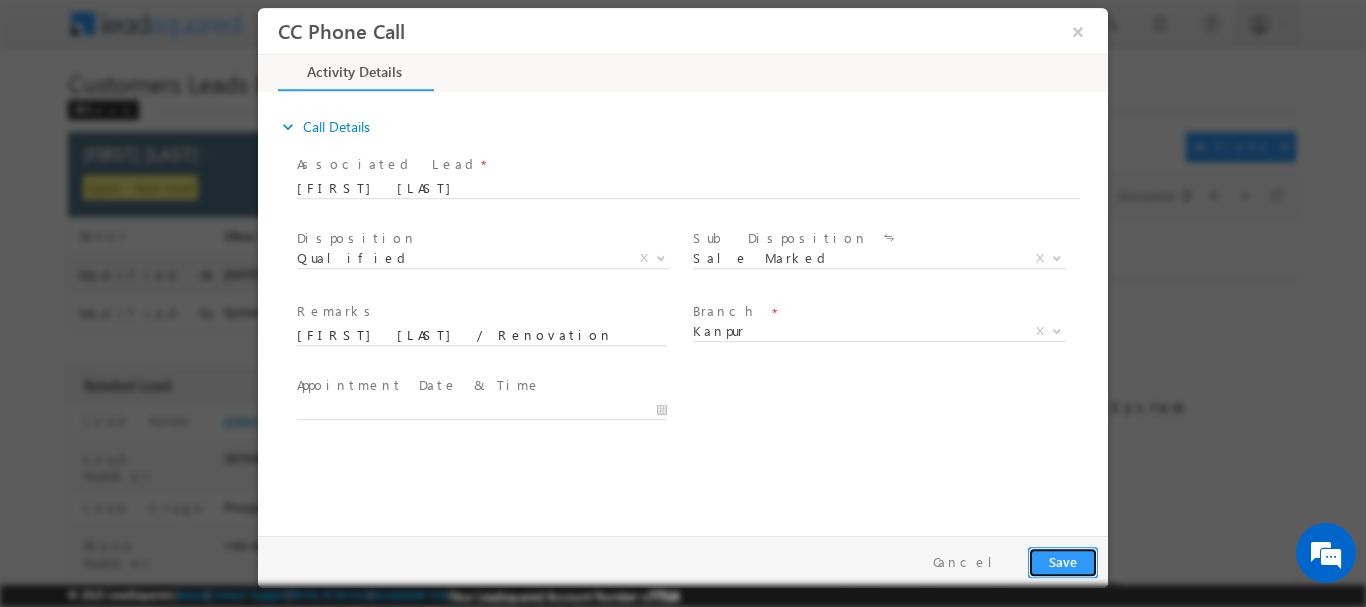 click on "Save" at bounding box center (1063, 561) 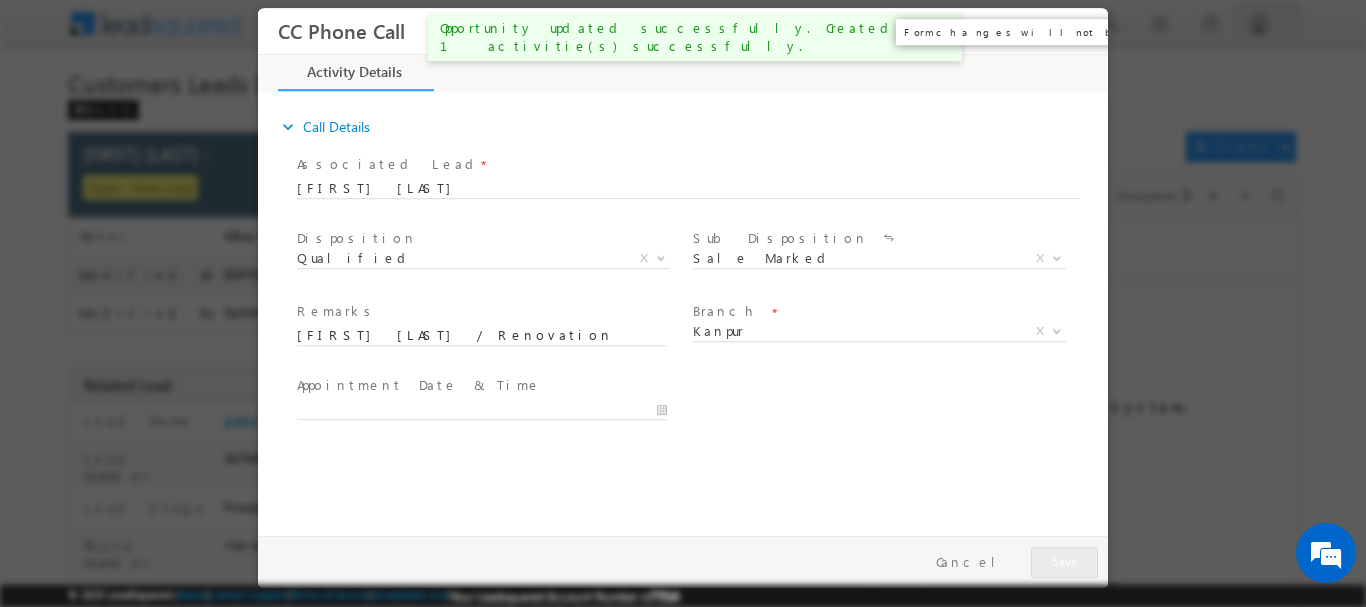 click on "×" at bounding box center [1078, 30] 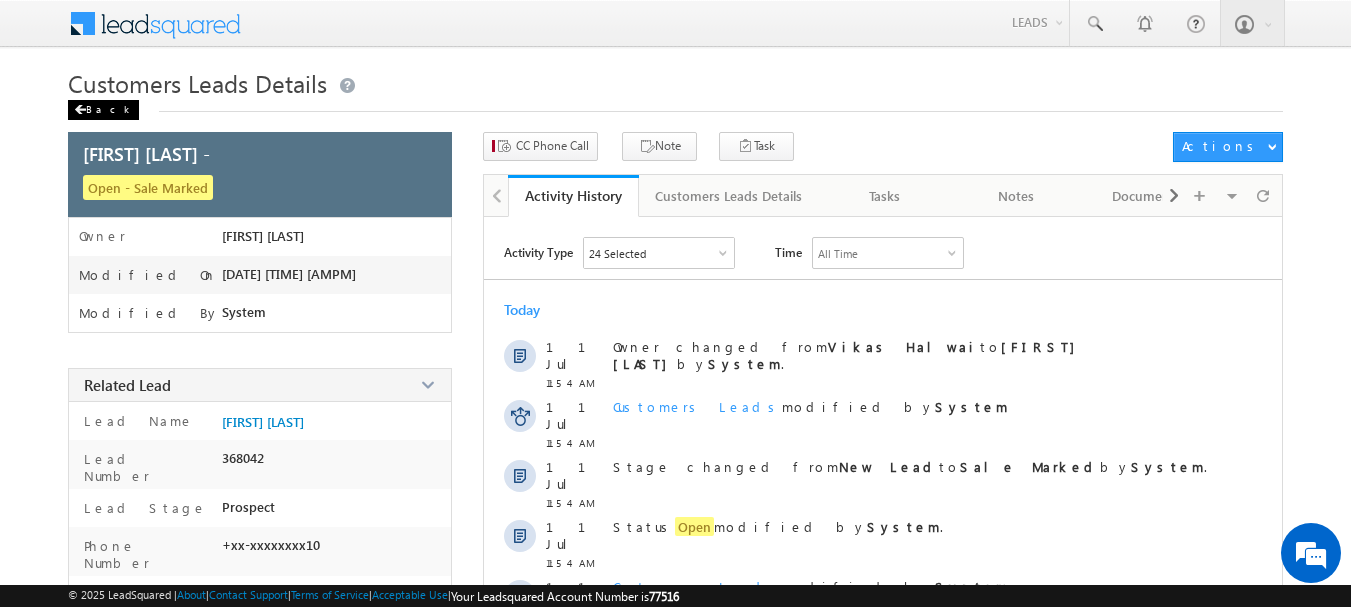 scroll, scrollTop: 0, scrollLeft: 0, axis: both 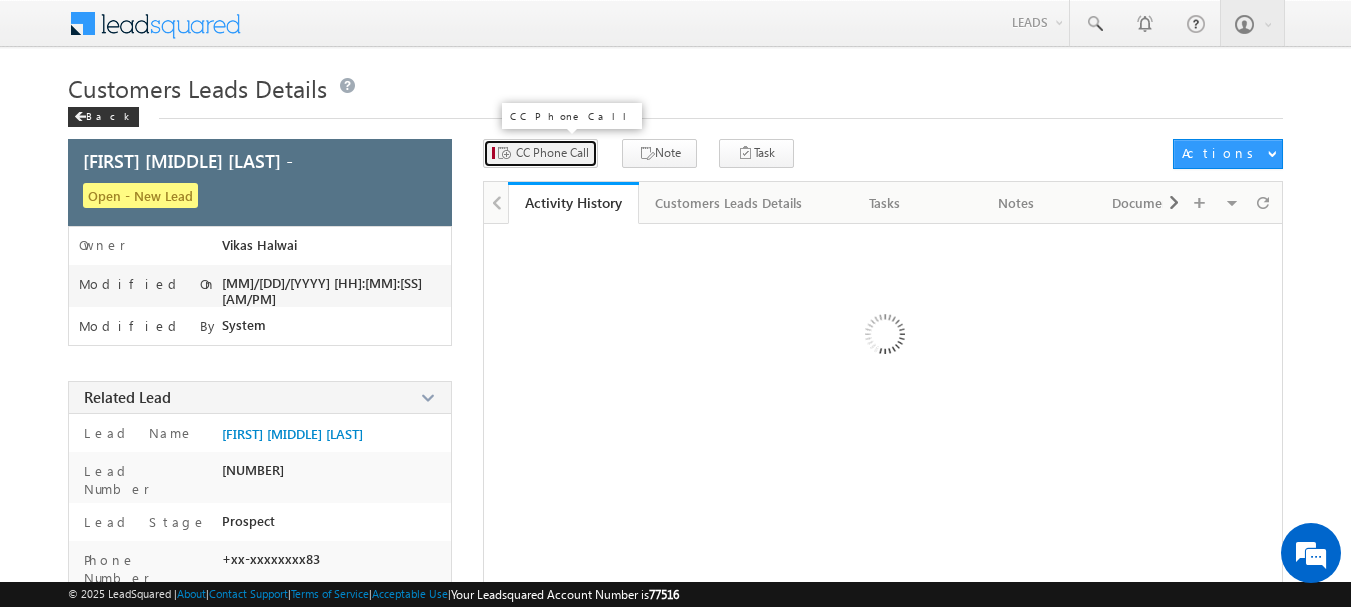 click on "CC Phone Call" at bounding box center [552, 153] 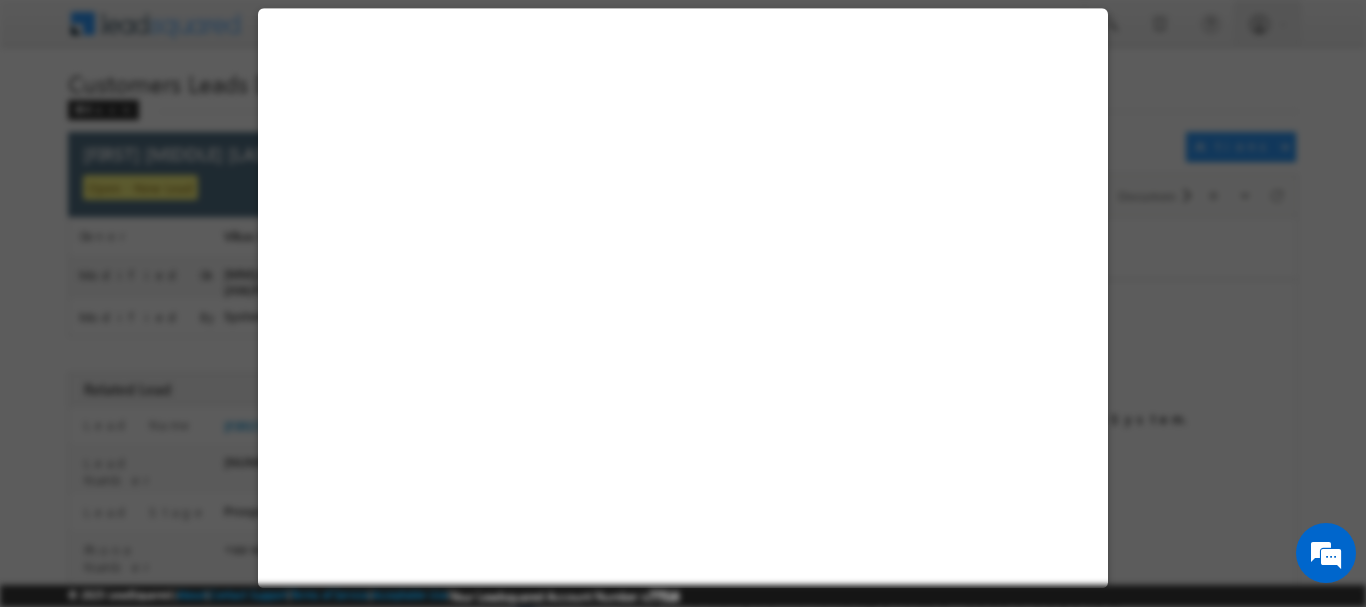 select on "Pune" 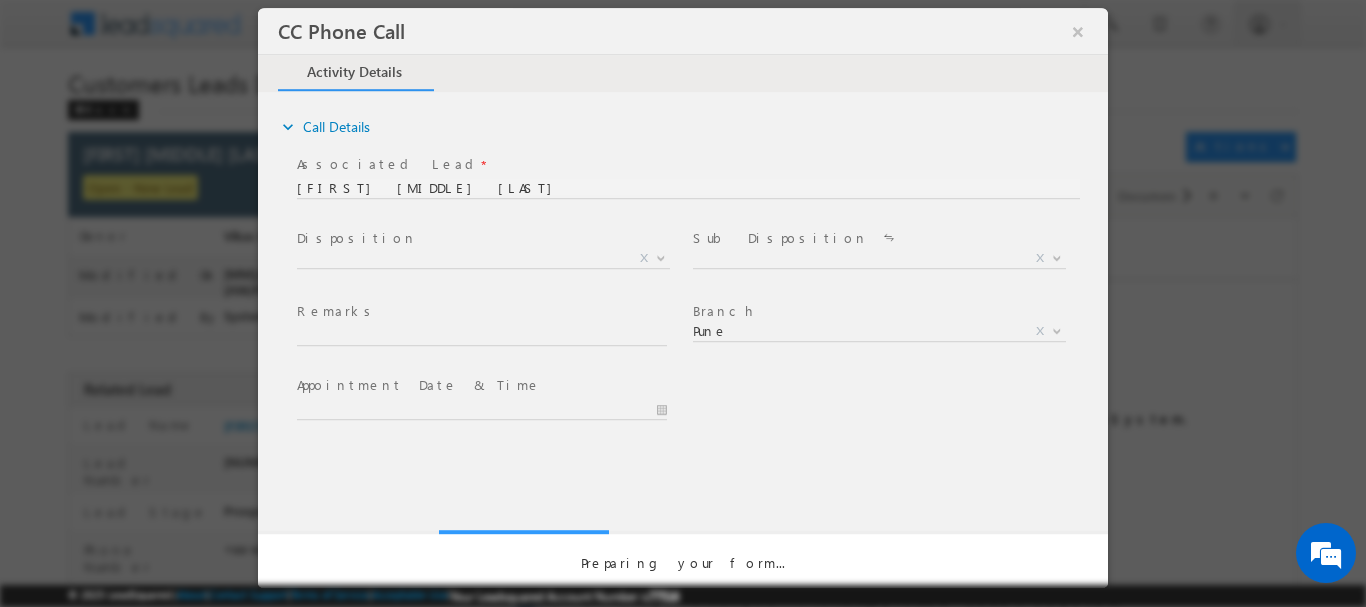 scroll, scrollTop: 0, scrollLeft: 0, axis: both 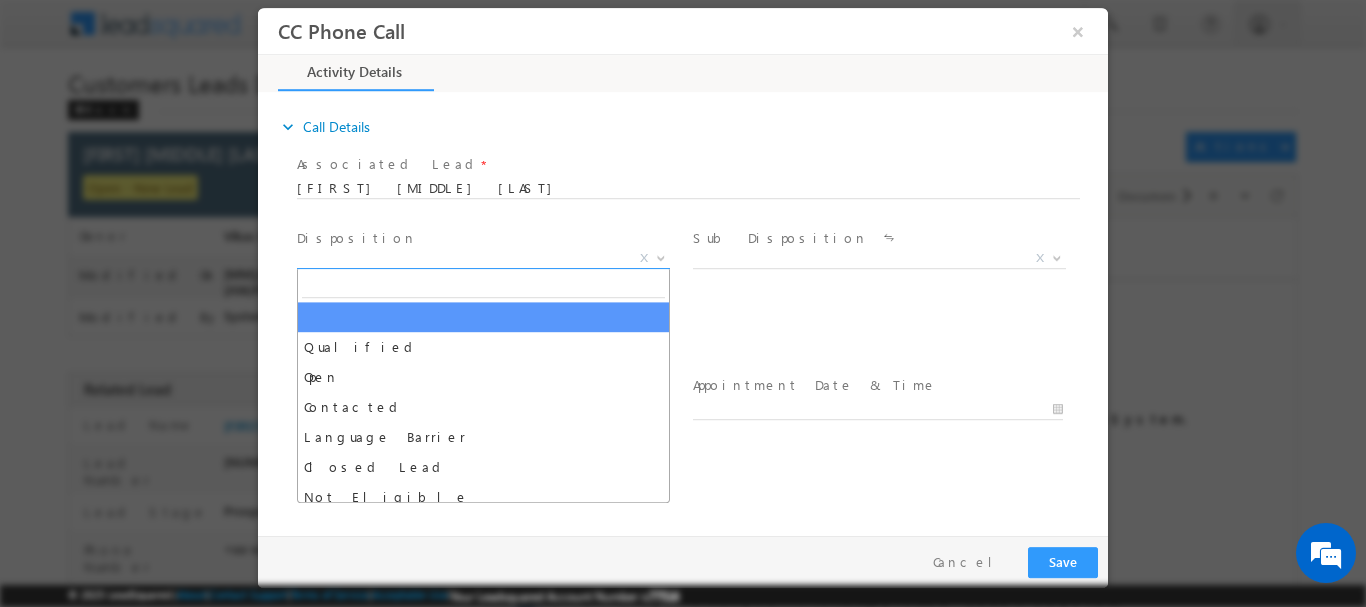 click on "X" at bounding box center (483, 258) 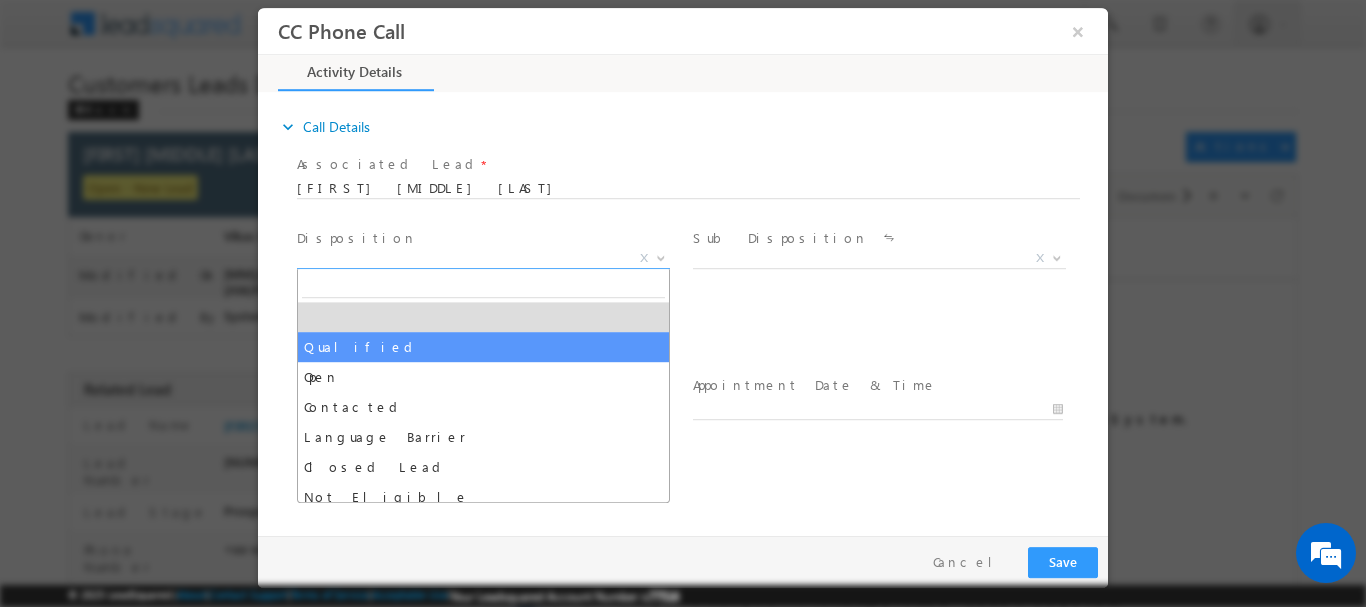 select on "Qualified" 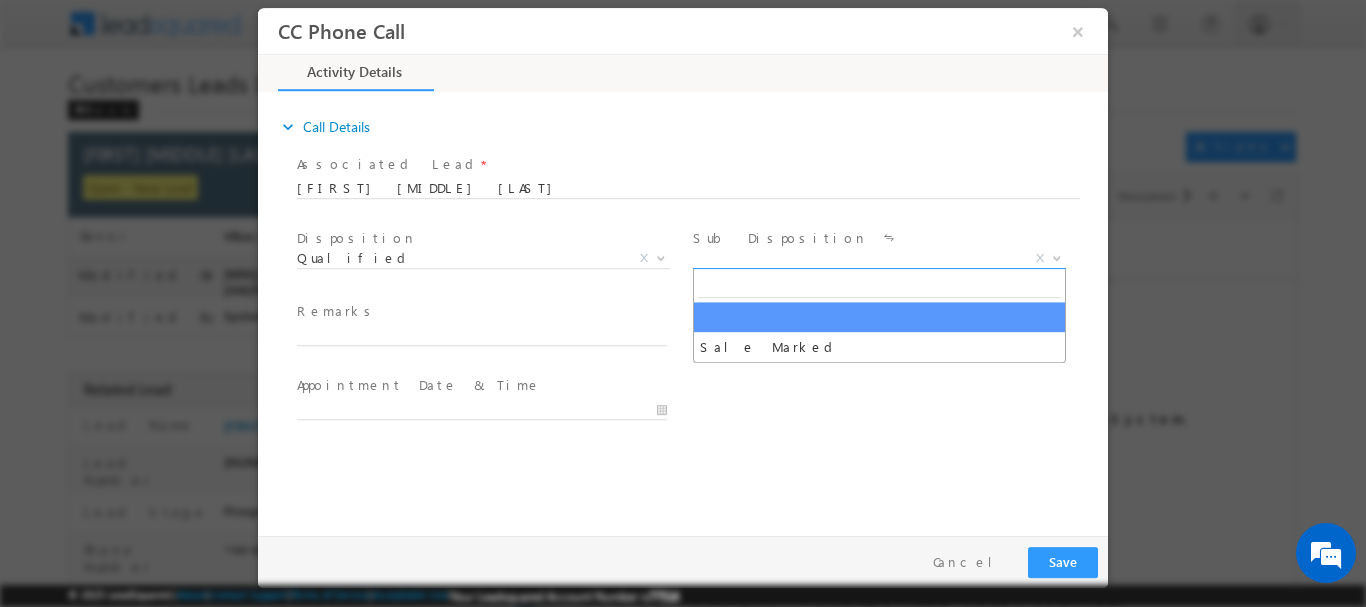 click on "X" at bounding box center (879, 258) 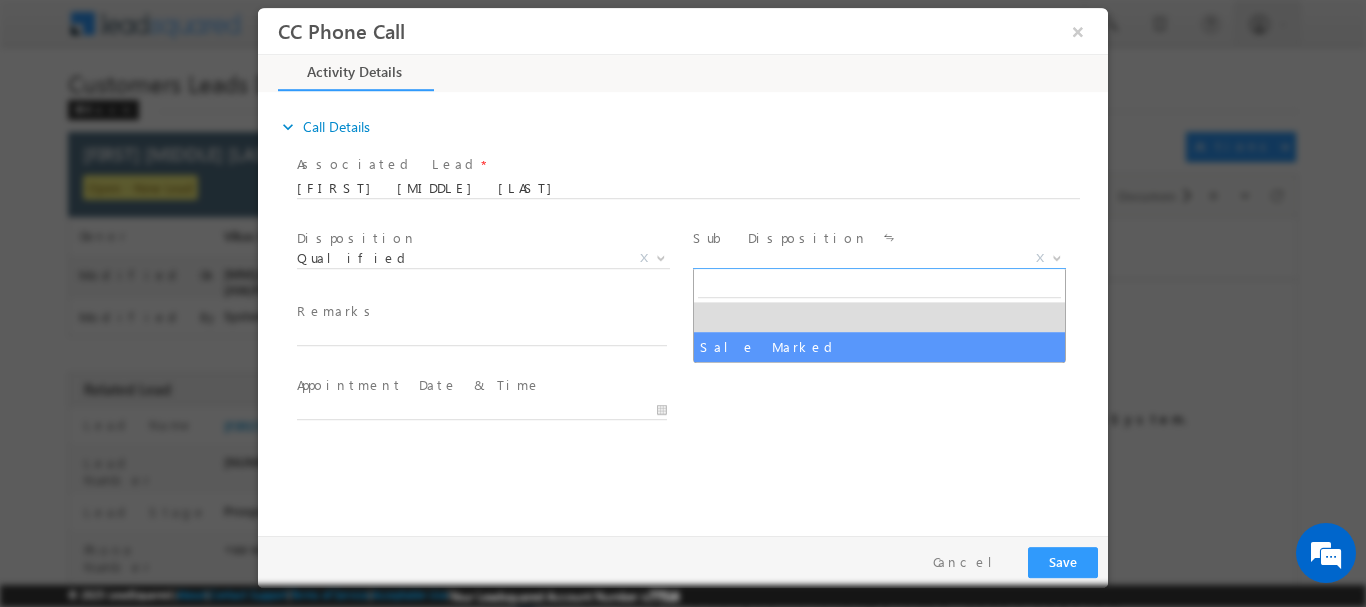 select on "Sale Marked" 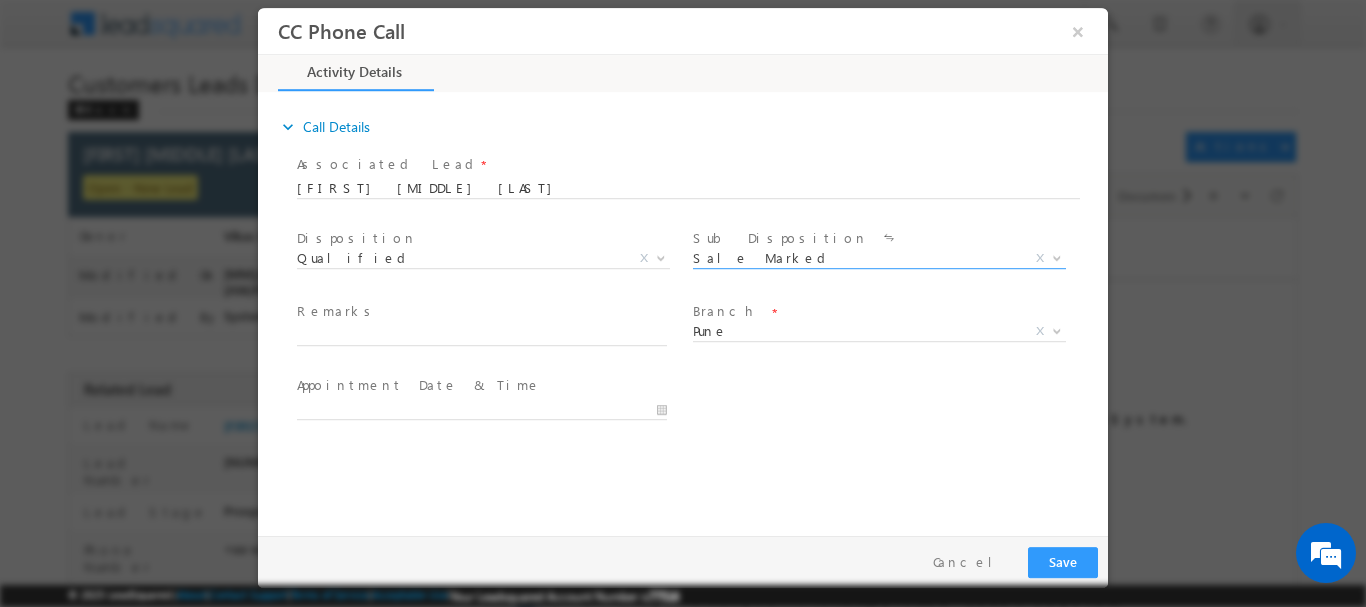 scroll, scrollTop: 0, scrollLeft: 0, axis: both 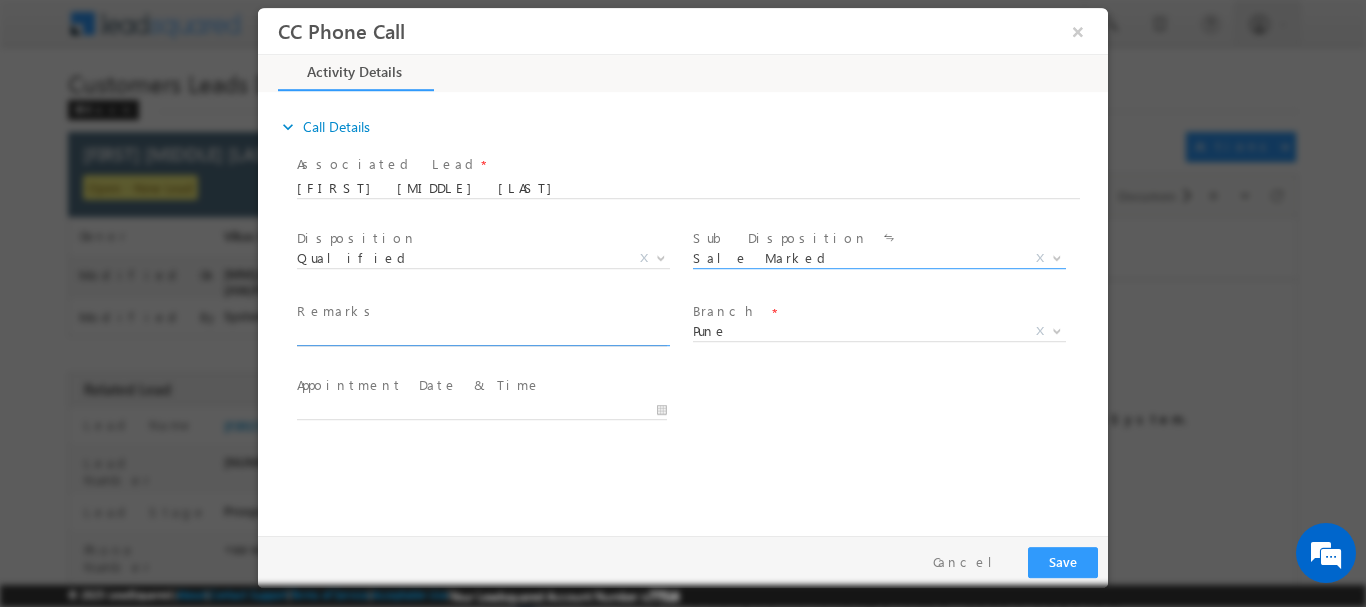 click at bounding box center [482, 335] 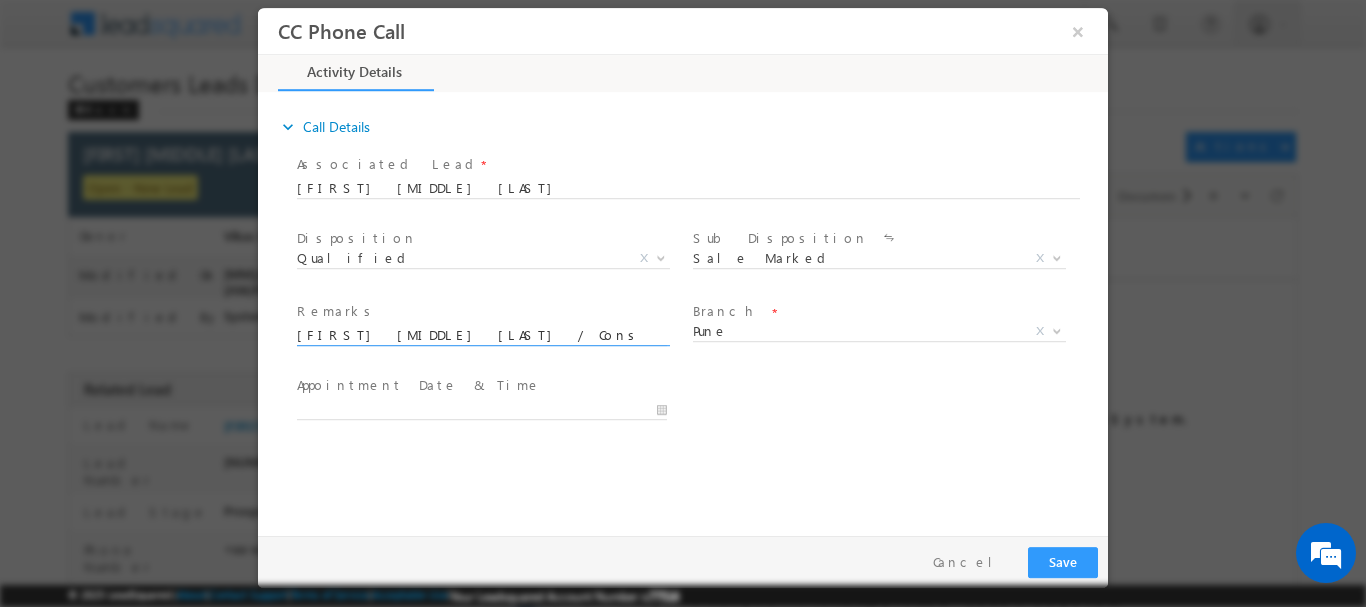 scroll, scrollTop: 0, scrollLeft: 641, axis: horizontal 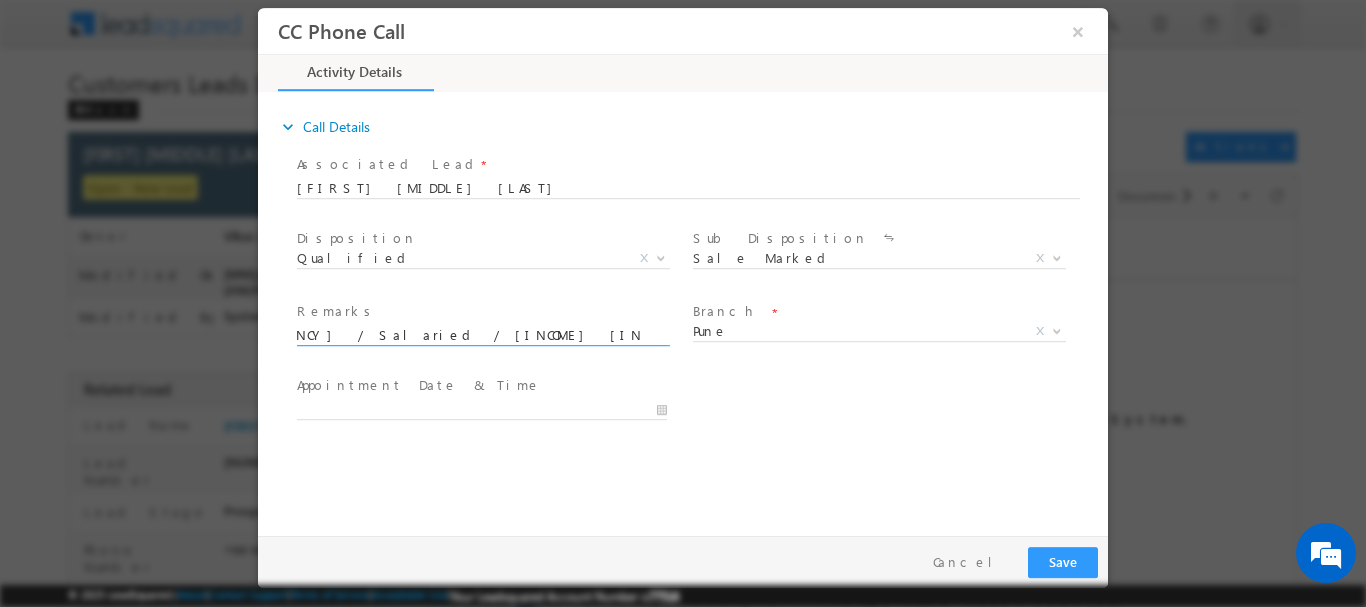 type on "Indira Prashant Bhagat / Construction  / 30 lakh / Salaried / 30k income /house income 1 lakh / current EMI 20k Address  Pune PRATHAMESH RESORTS, Maharashtra 412205" 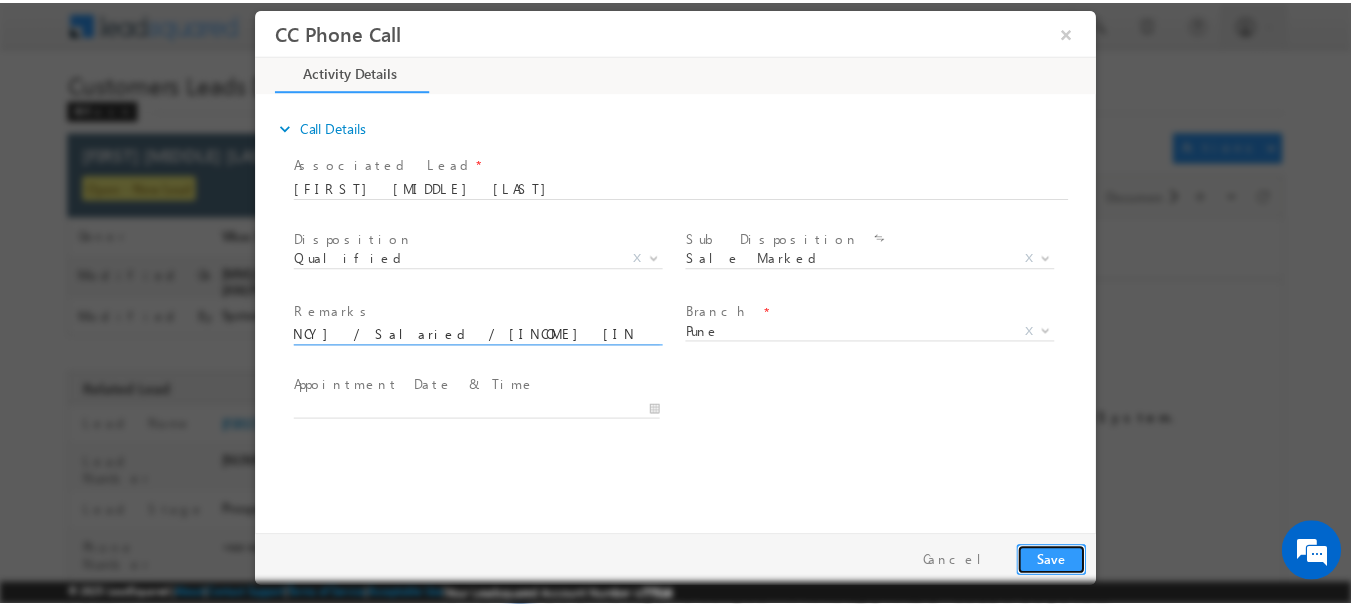 scroll, scrollTop: 0, scrollLeft: 0, axis: both 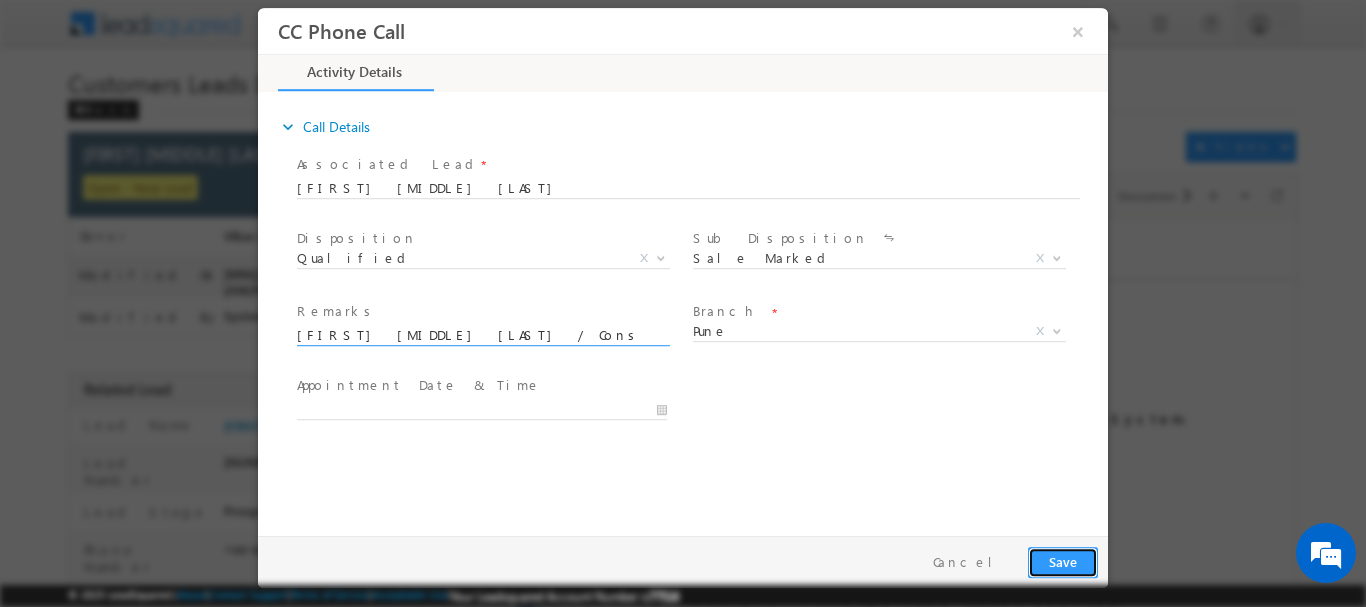 click on "Save" at bounding box center [1063, 561] 